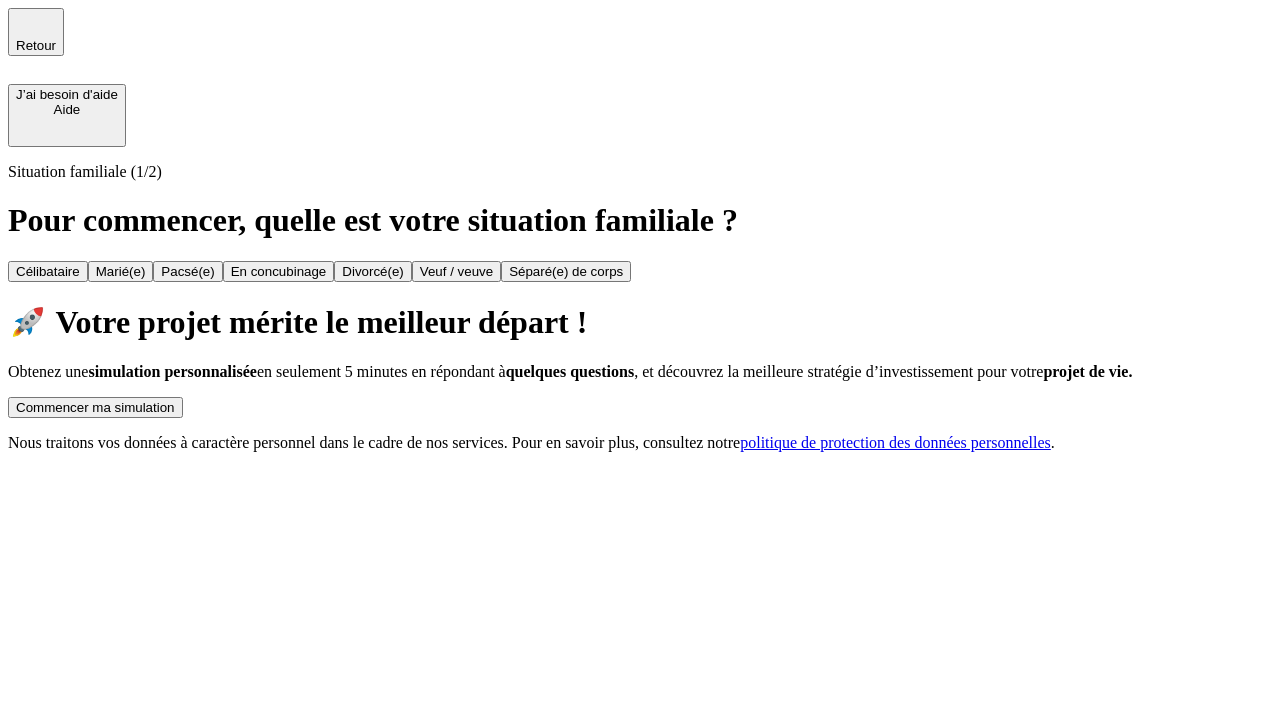 scroll, scrollTop: 0, scrollLeft: 0, axis: both 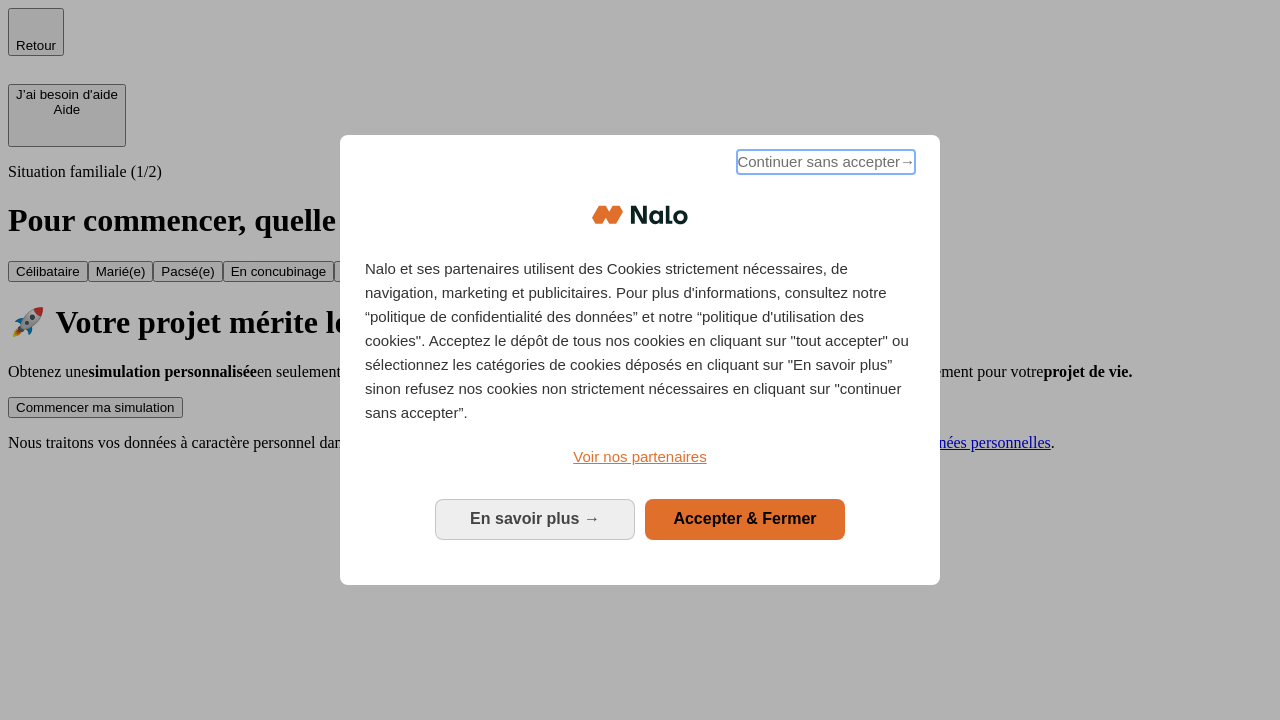 click on "Continuer sans accepter  →" at bounding box center [826, 162] 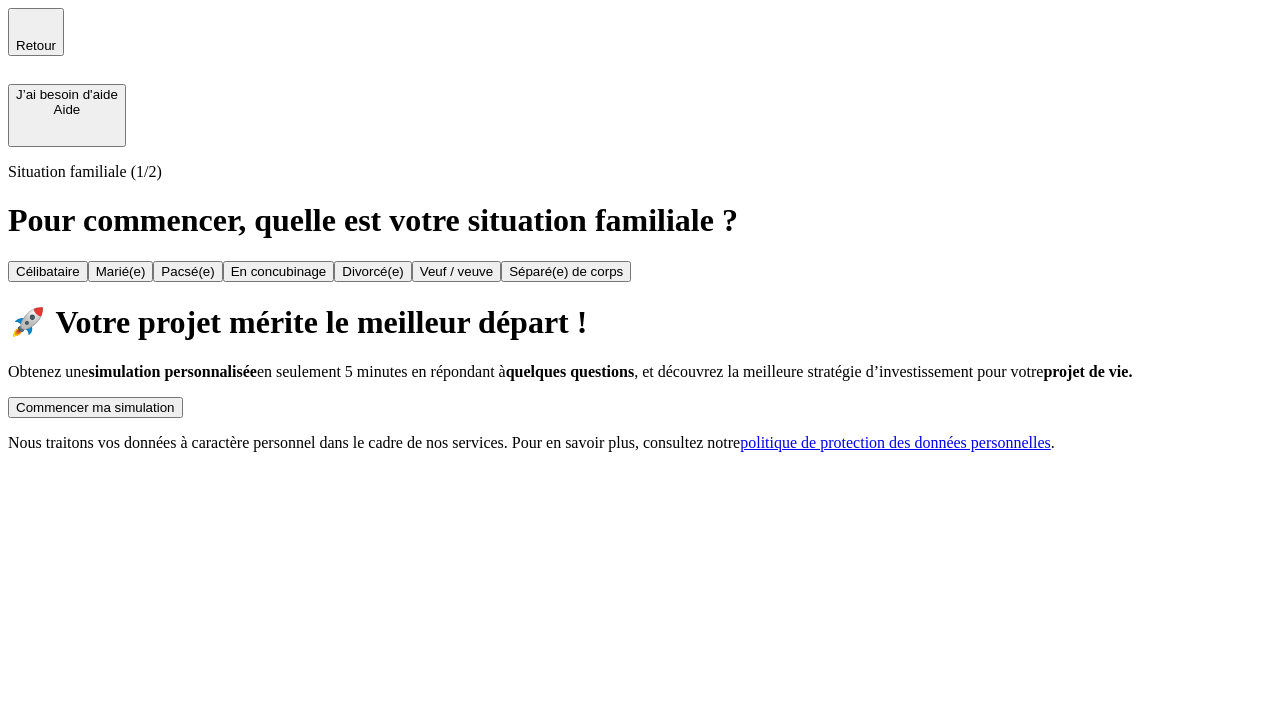 click on "Commencer ma simulation" at bounding box center [95, 407] 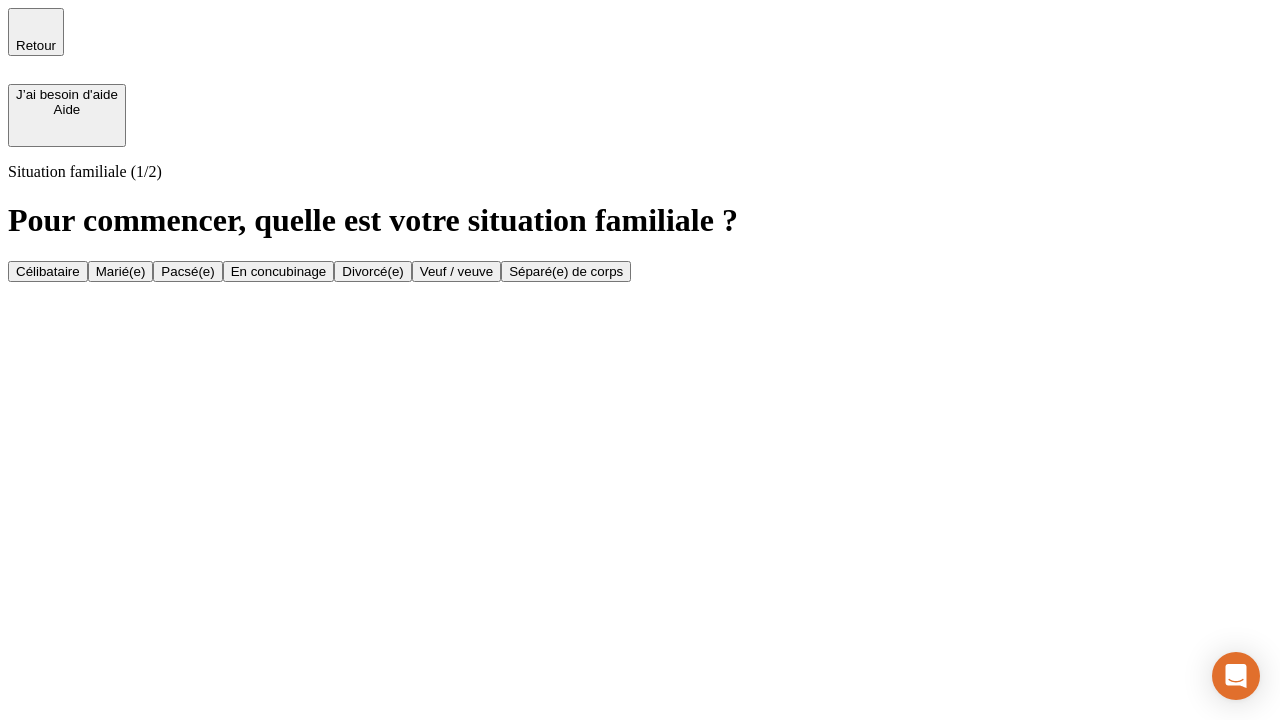 click on "Célibataire" at bounding box center (48, 271) 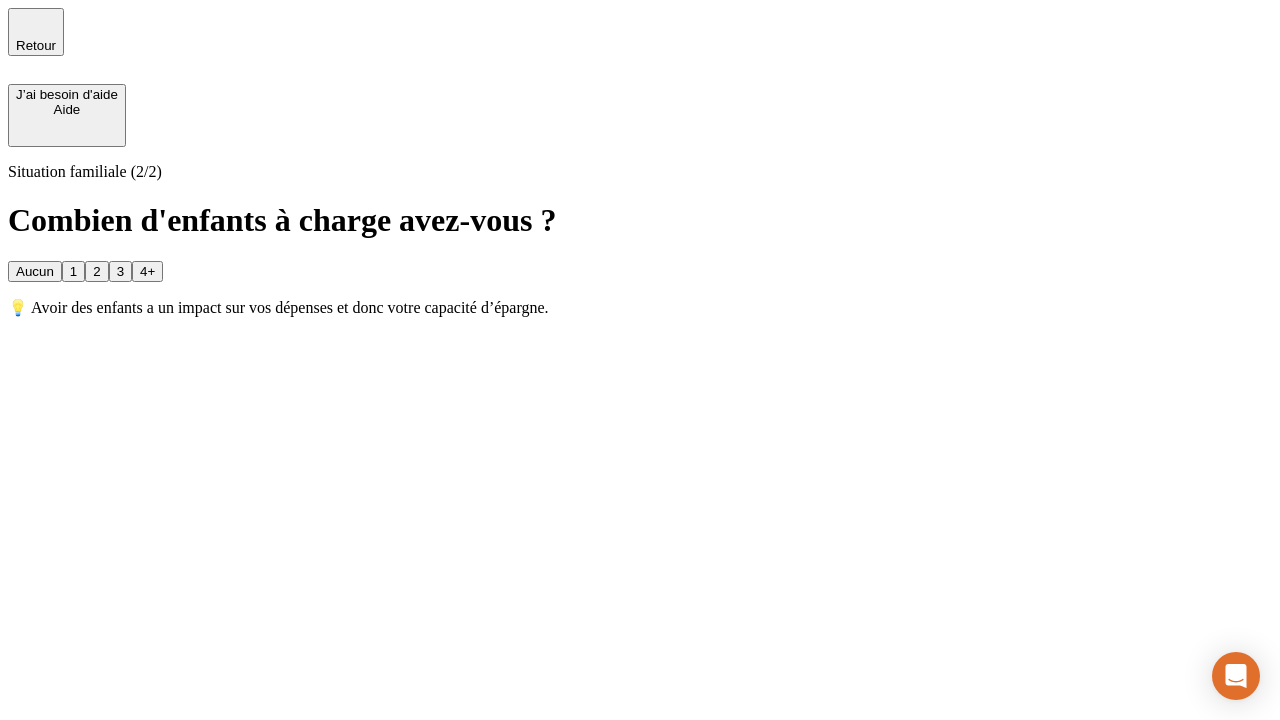 click on "Aucun" at bounding box center (35, 271) 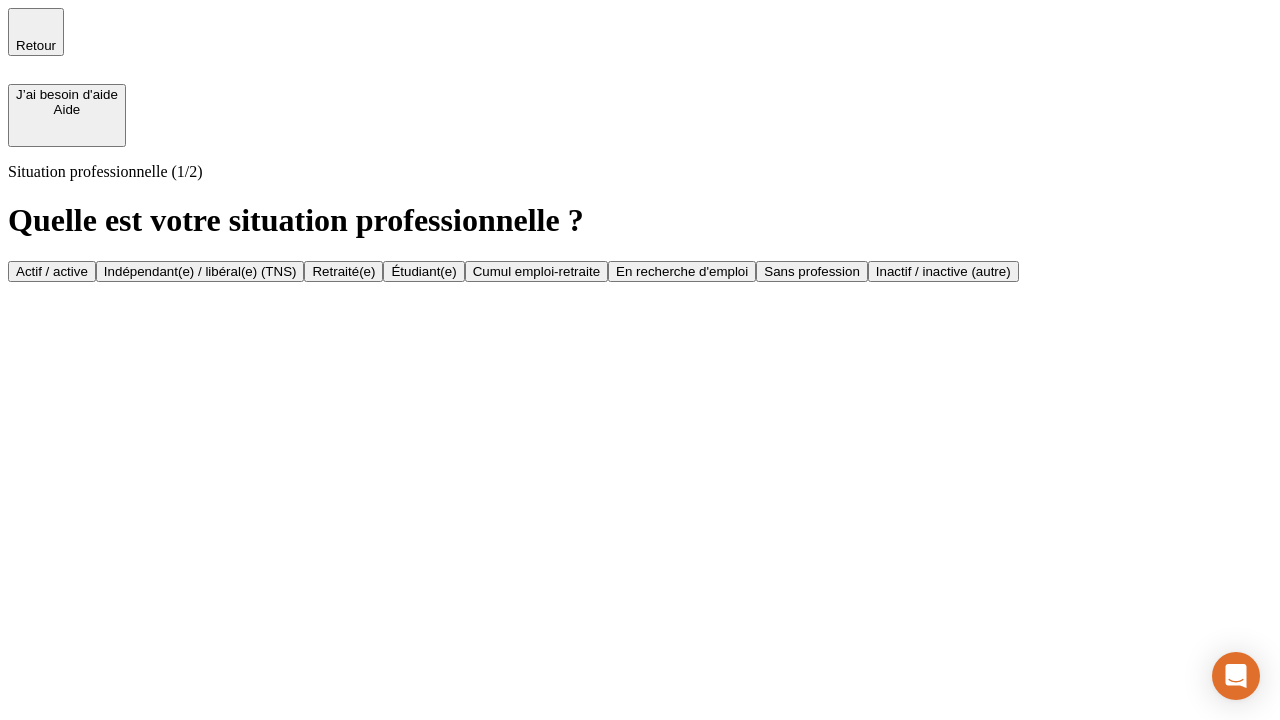 click on "Actif / active" at bounding box center (52, 271) 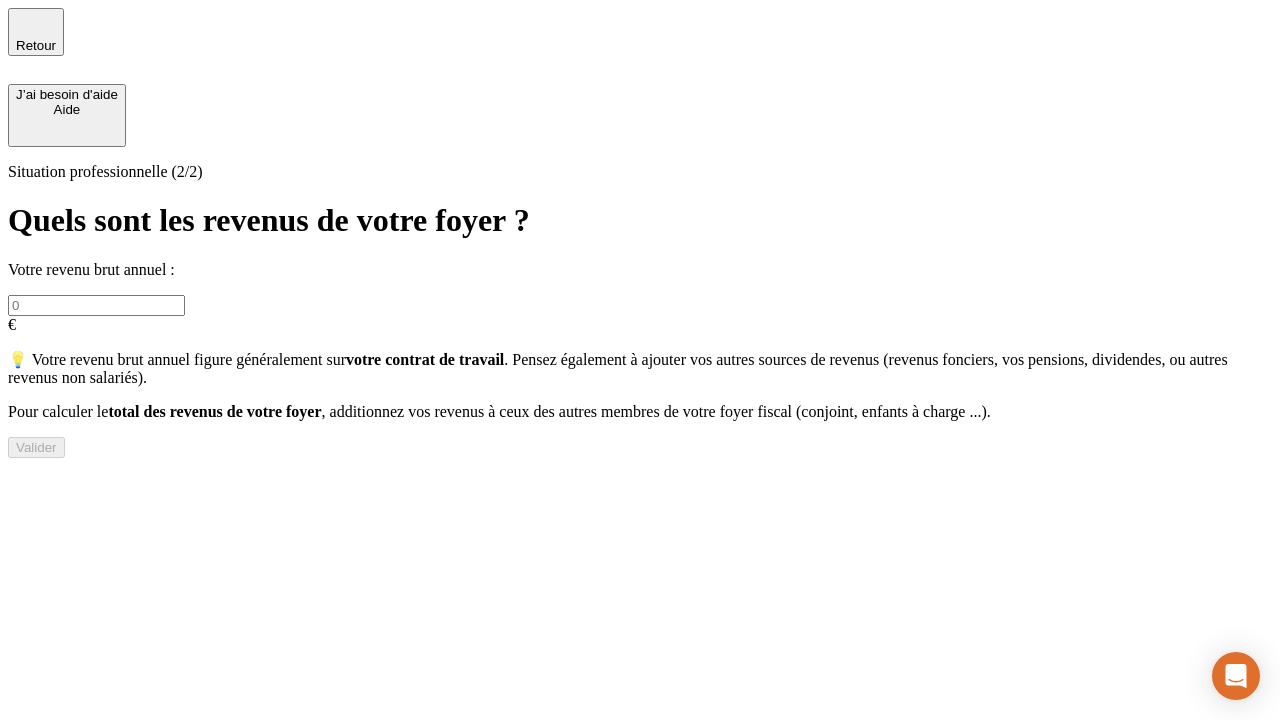 click at bounding box center [96, 305] 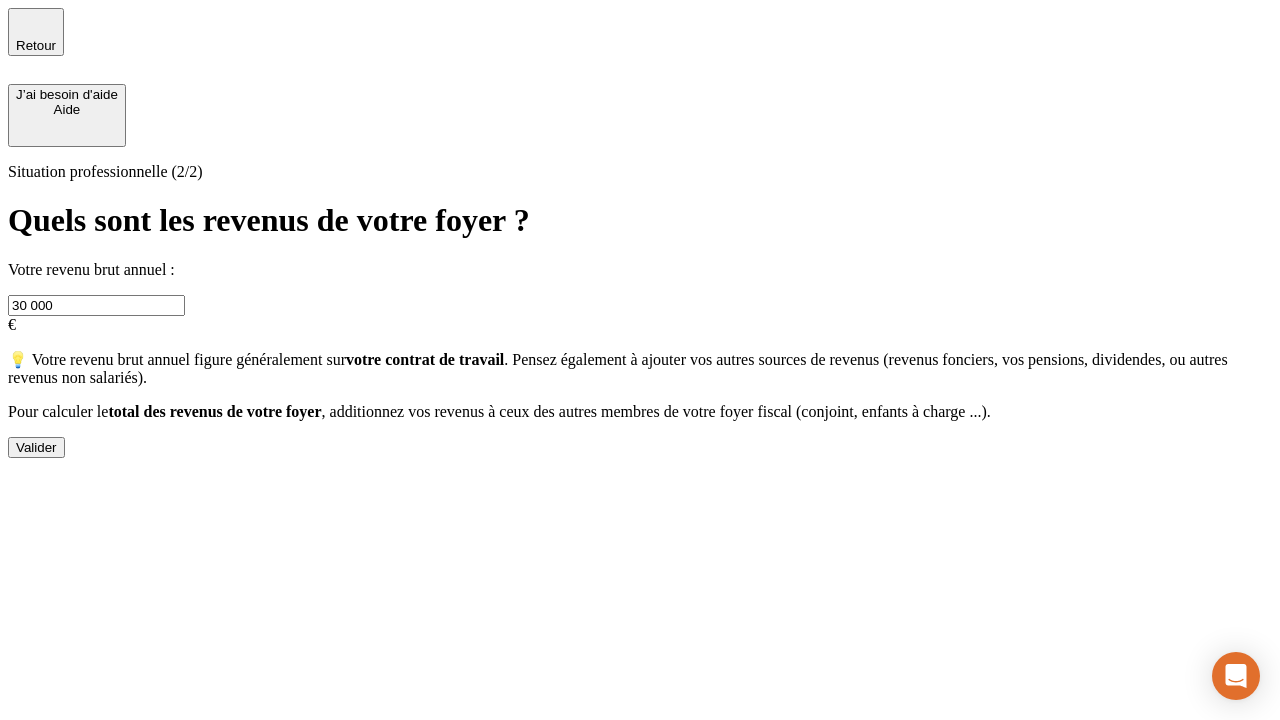 click on "Valider" at bounding box center [36, 447] 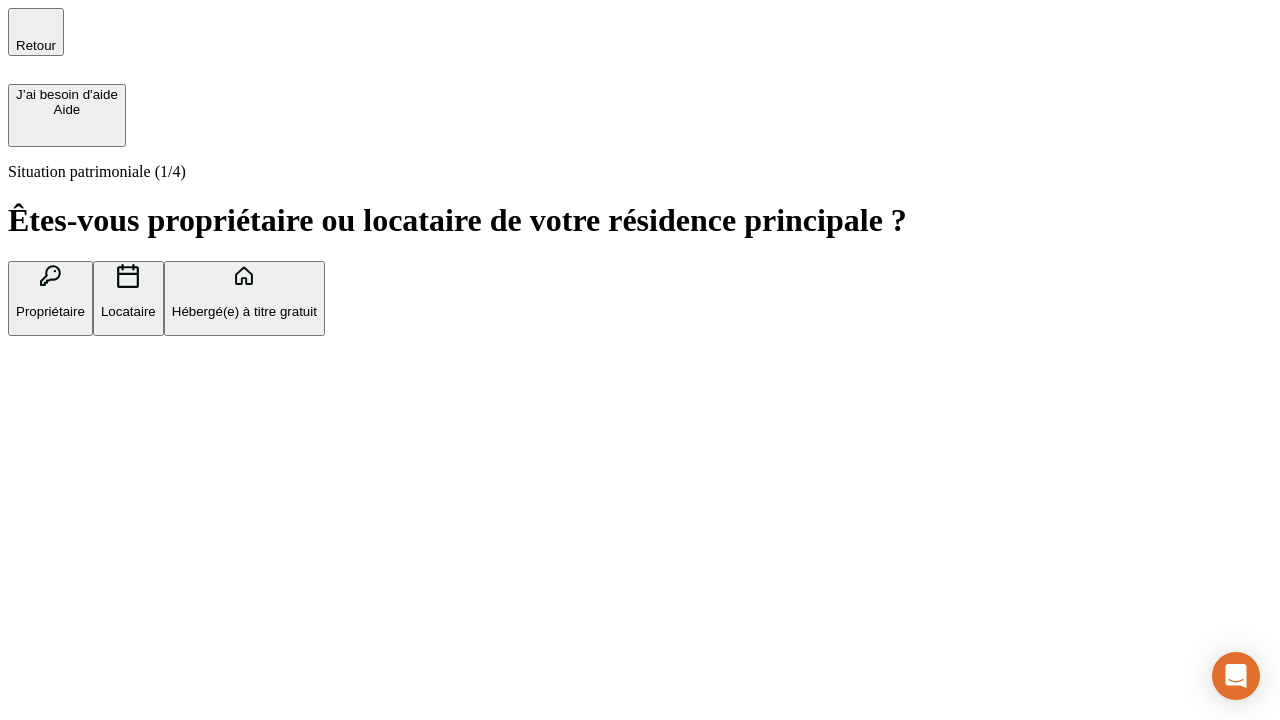 click on "Hébergé(e) à titre gratuit" at bounding box center (244, 311) 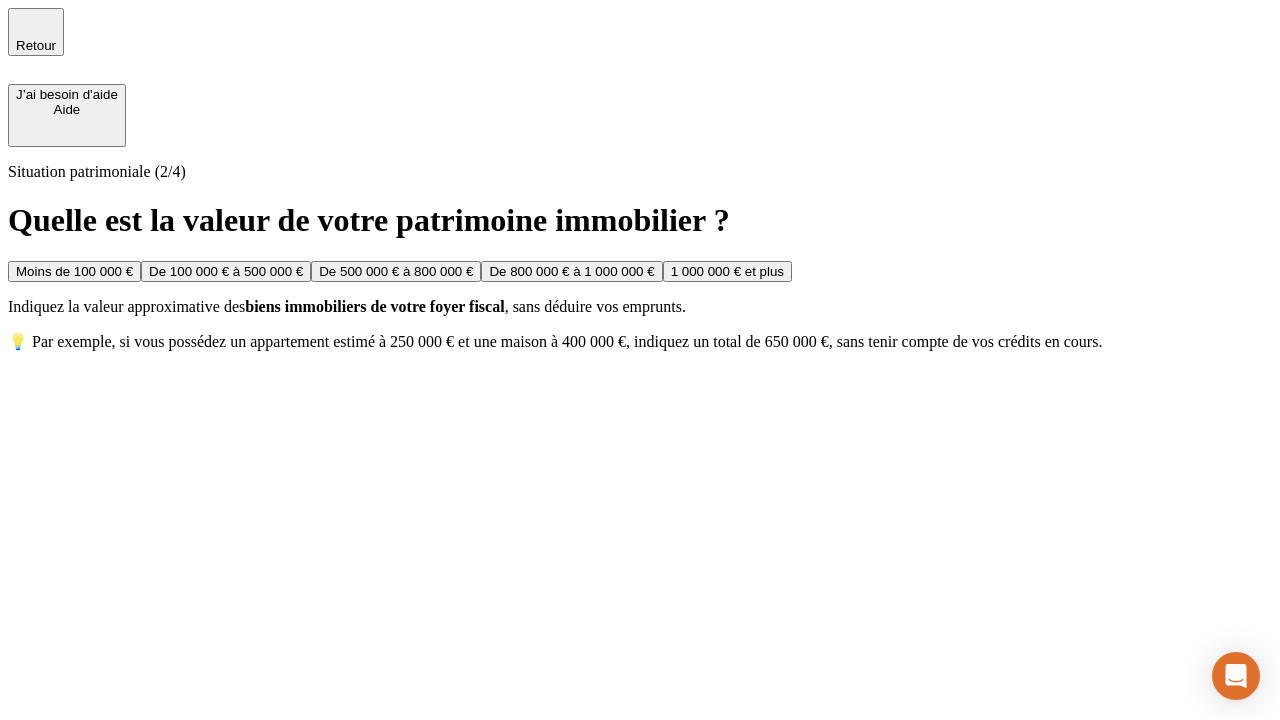 click on "Moins de 100 000 €" at bounding box center [74, 271] 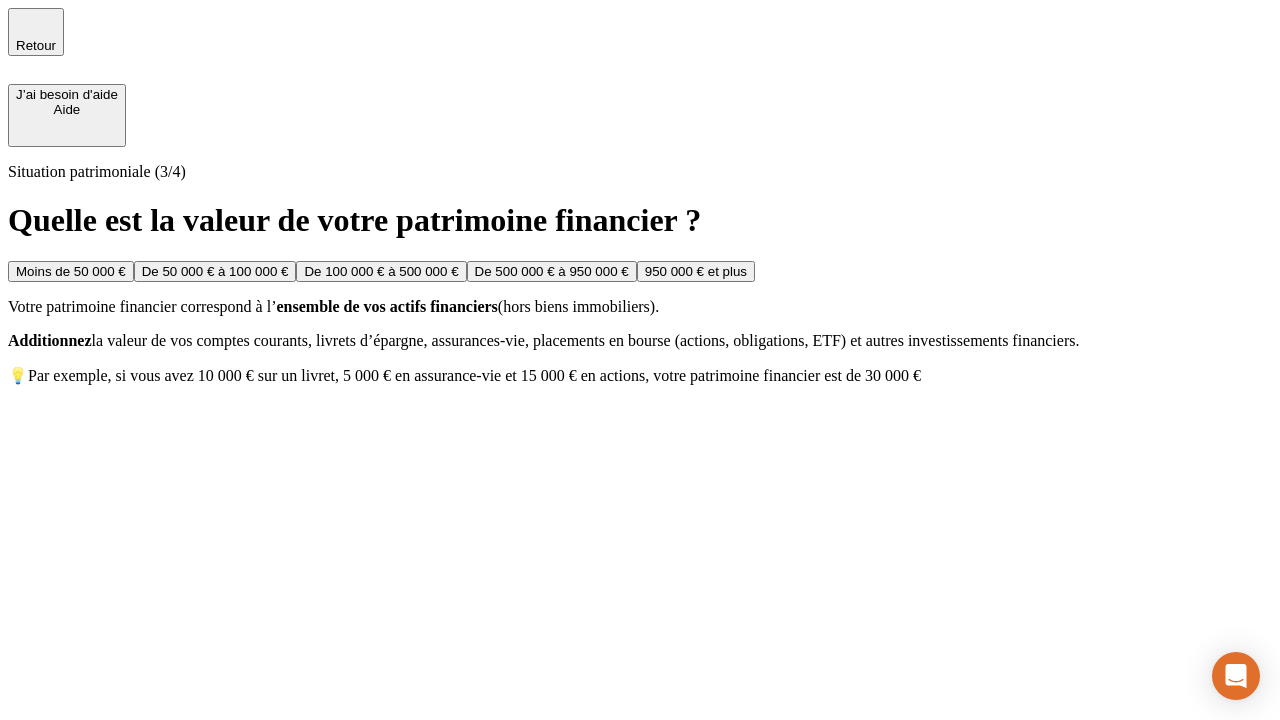 click on "Moins de 50 000 €" at bounding box center (71, 271) 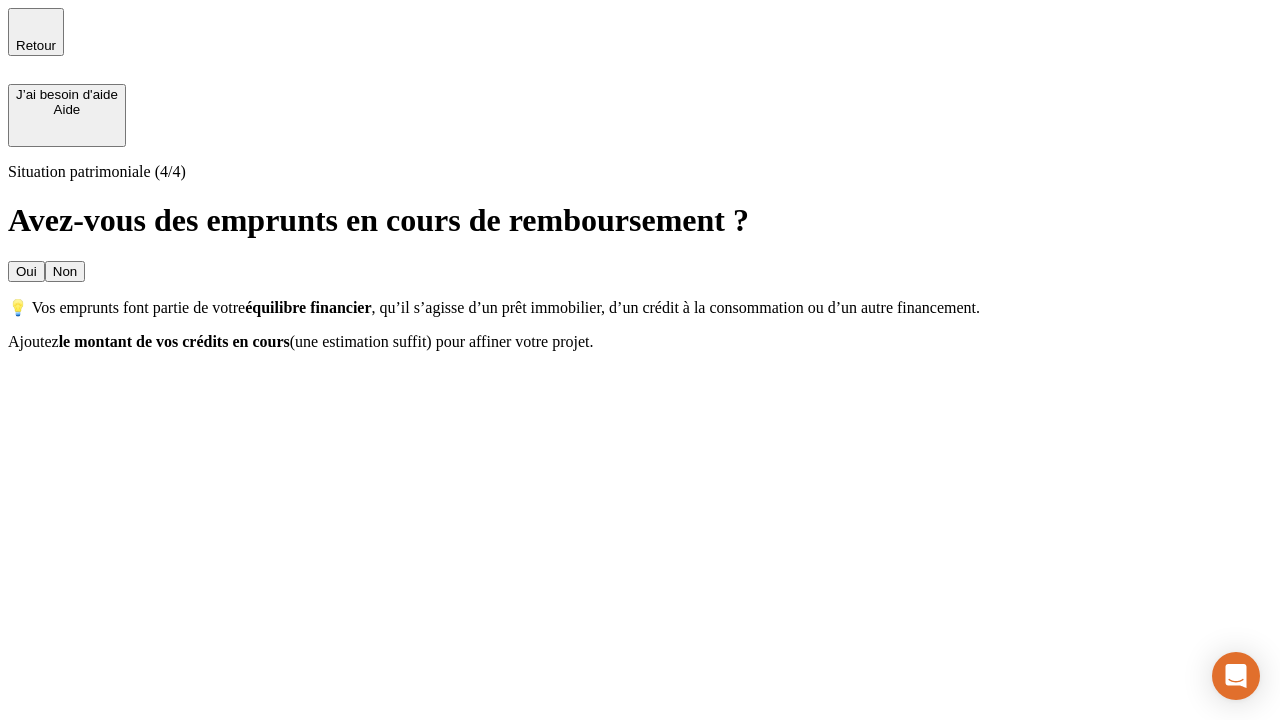 click on "Non" at bounding box center [65, 271] 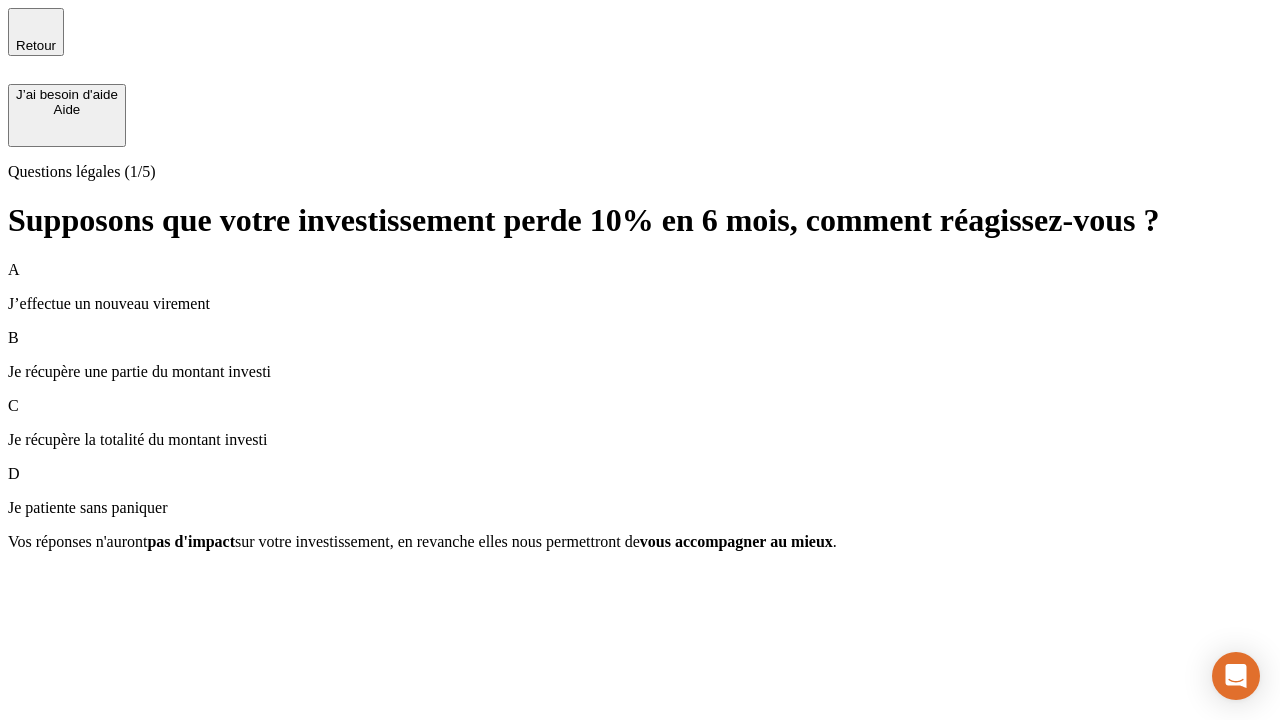 click on "A J’effectue un nouveau virement" at bounding box center (640, 287) 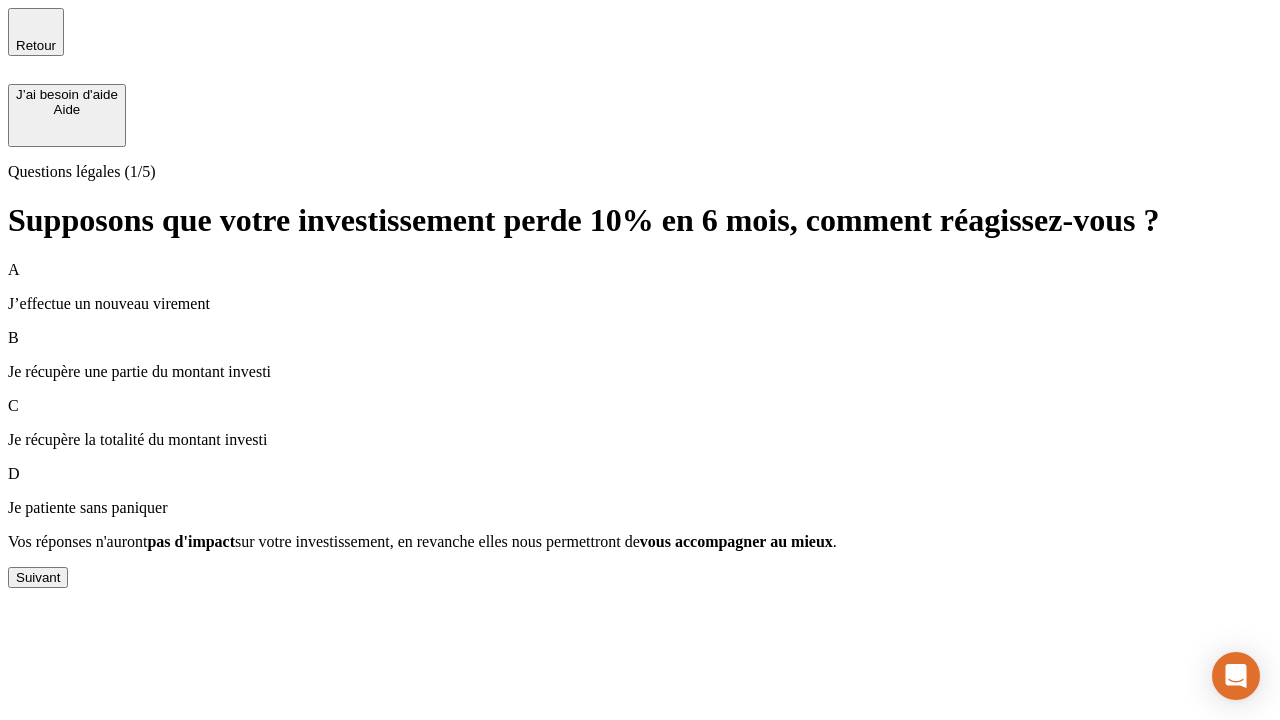 click on "Suivant" at bounding box center (38, 577) 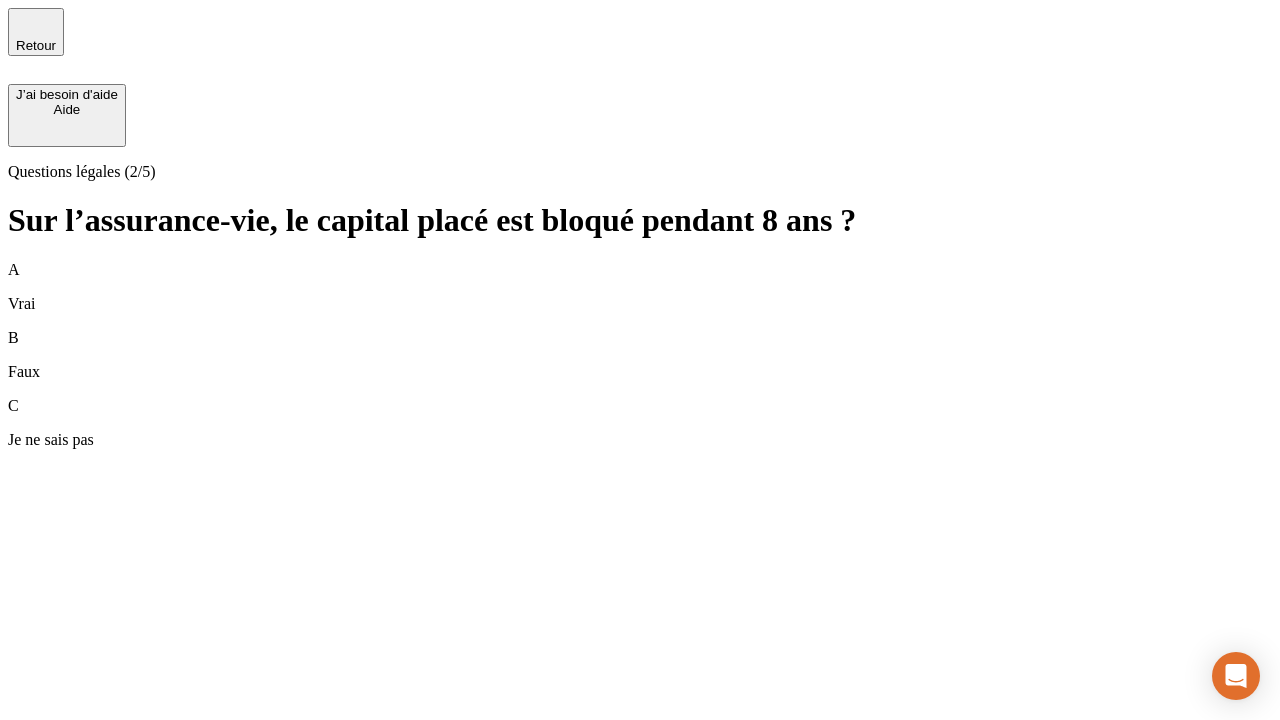 click on "B Faux" at bounding box center (640, 355) 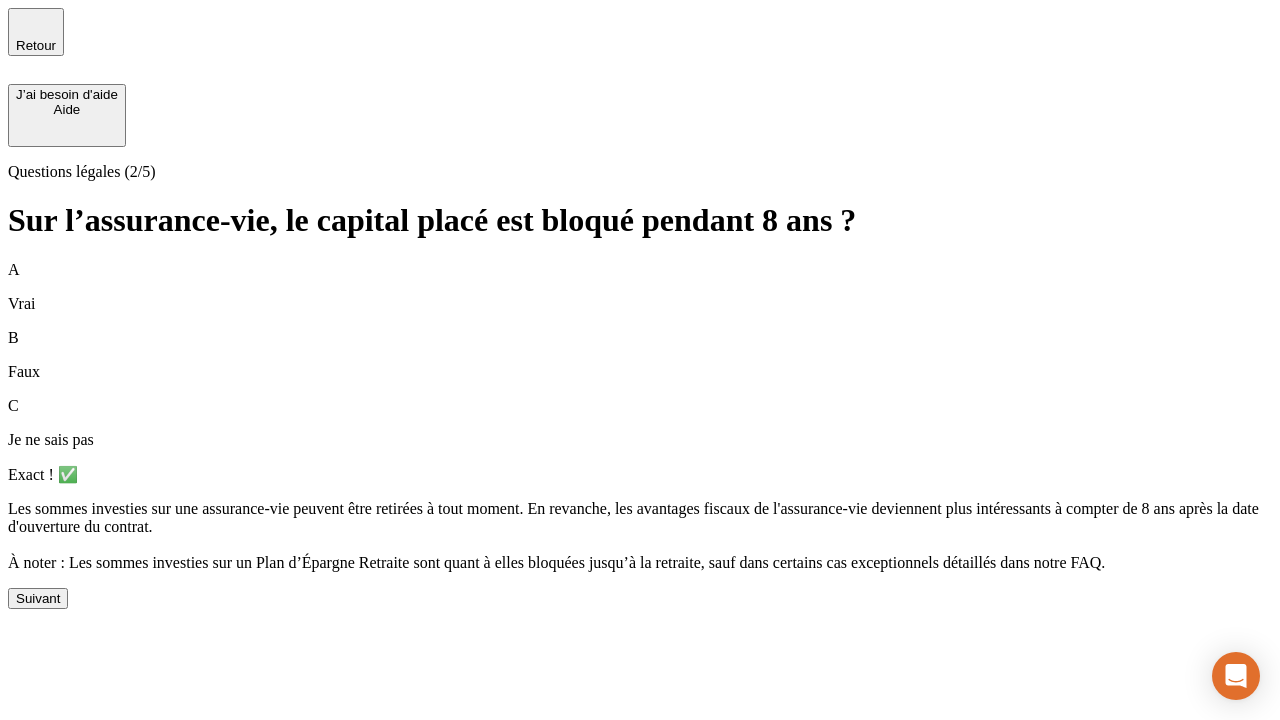 click on "Suivant" at bounding box center [38, 598] 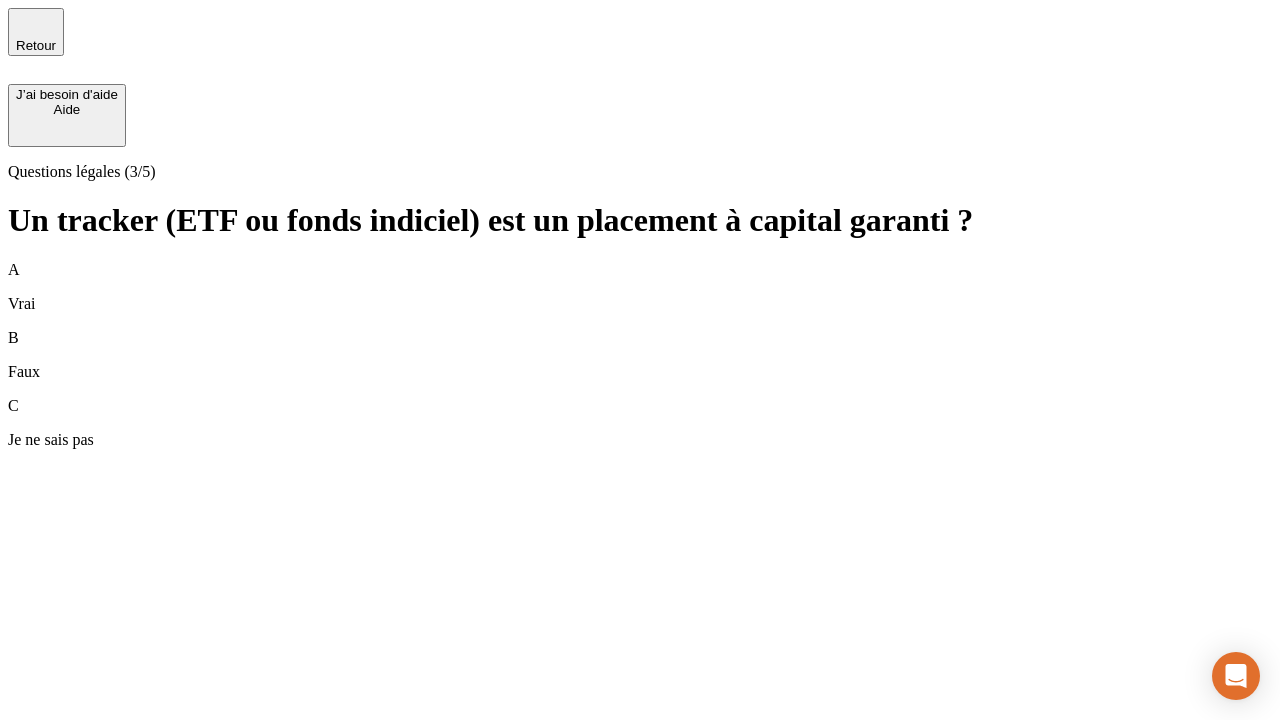 click on "B Faux" at bounding box center (640, 355) 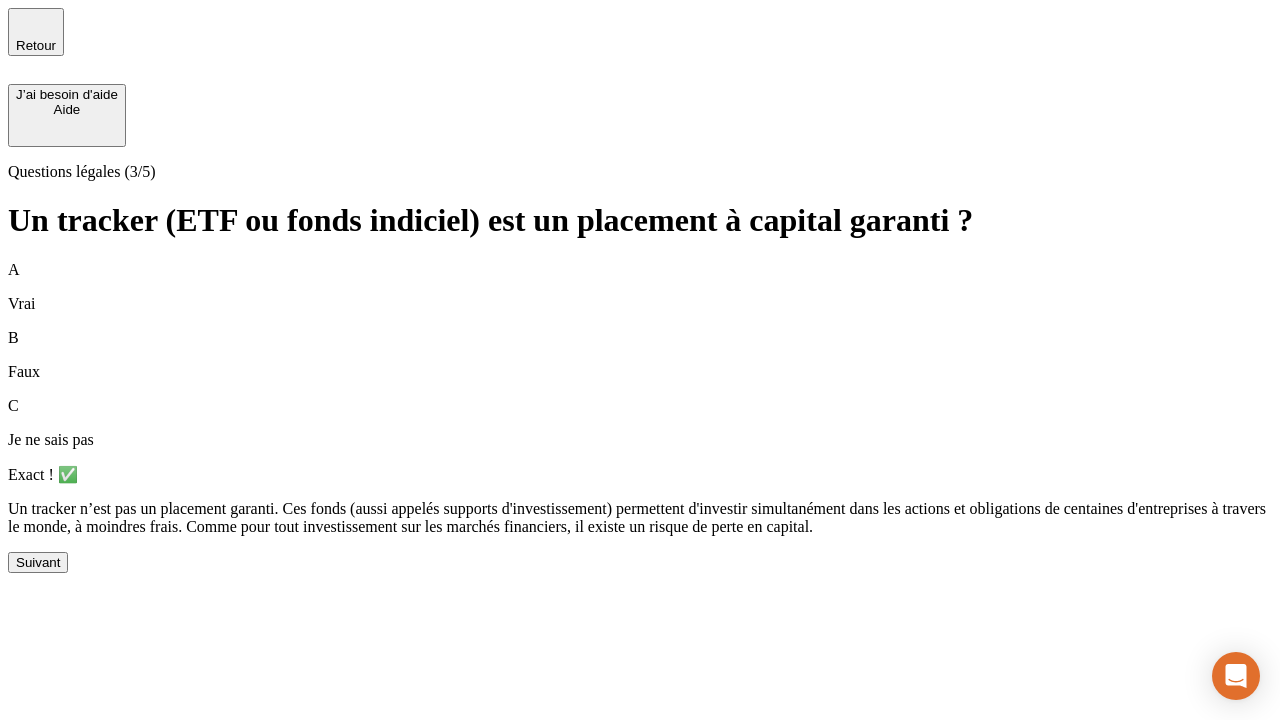 click on "Suivant" at bounding box center [38, 562] 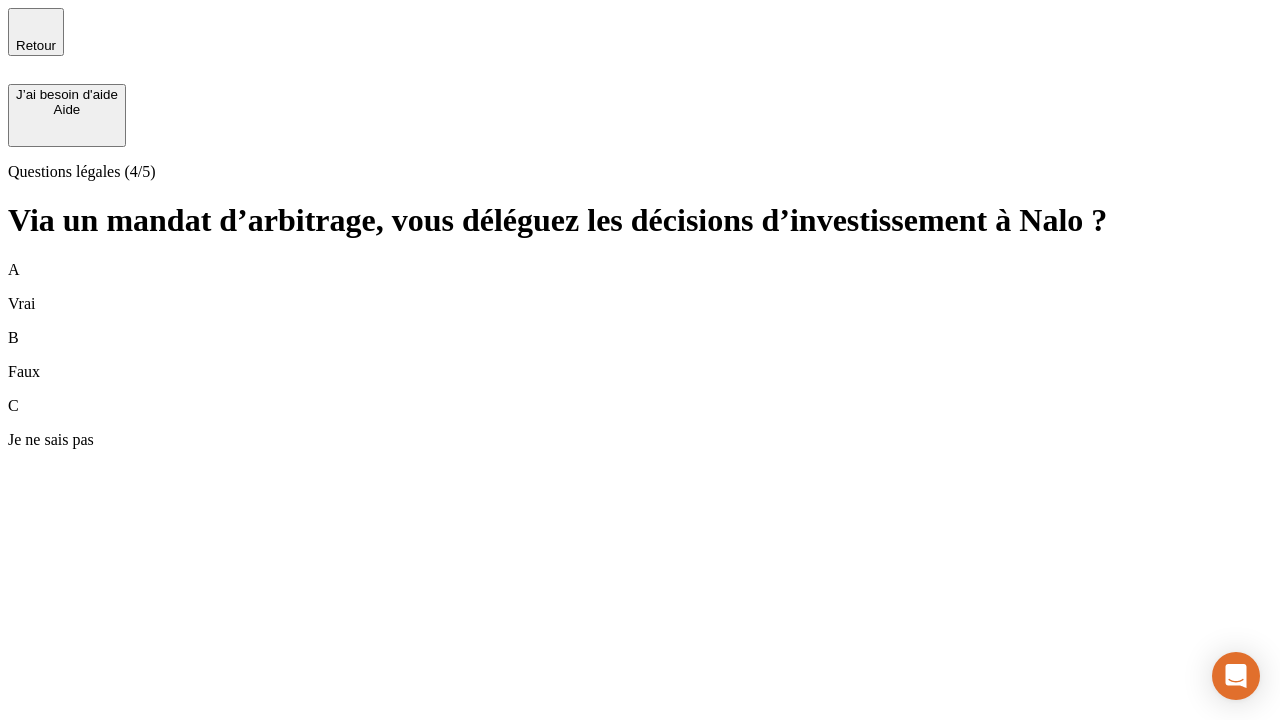 click on "A Vrai" at bounding box center (640, 287) 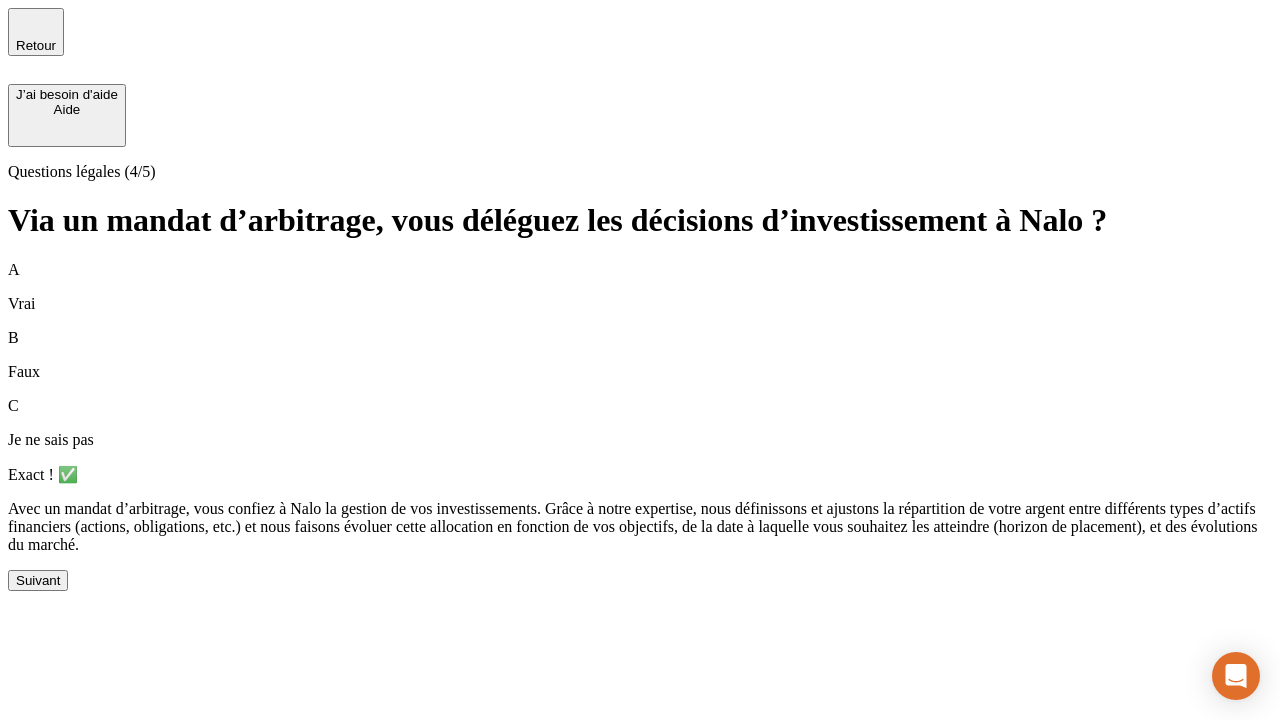 click on "Suivant" at bounding box center [38, 580] 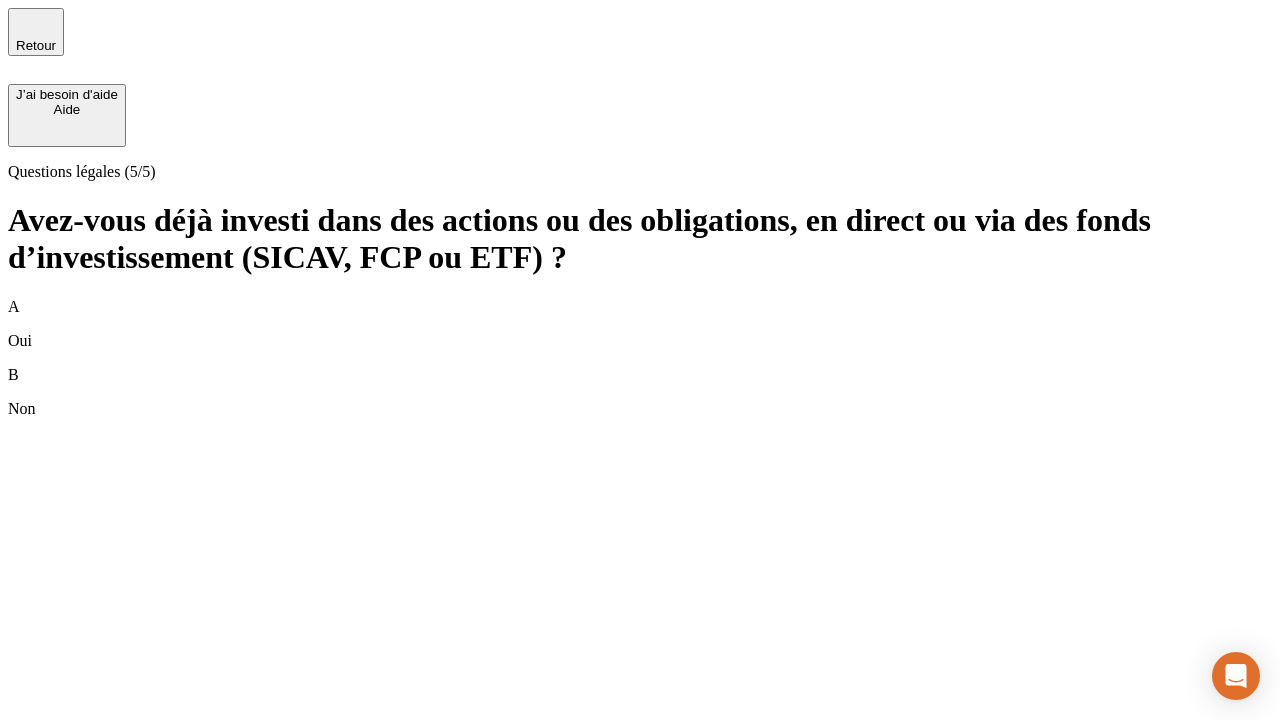click on "B Non" at bounding box center [640, 392] 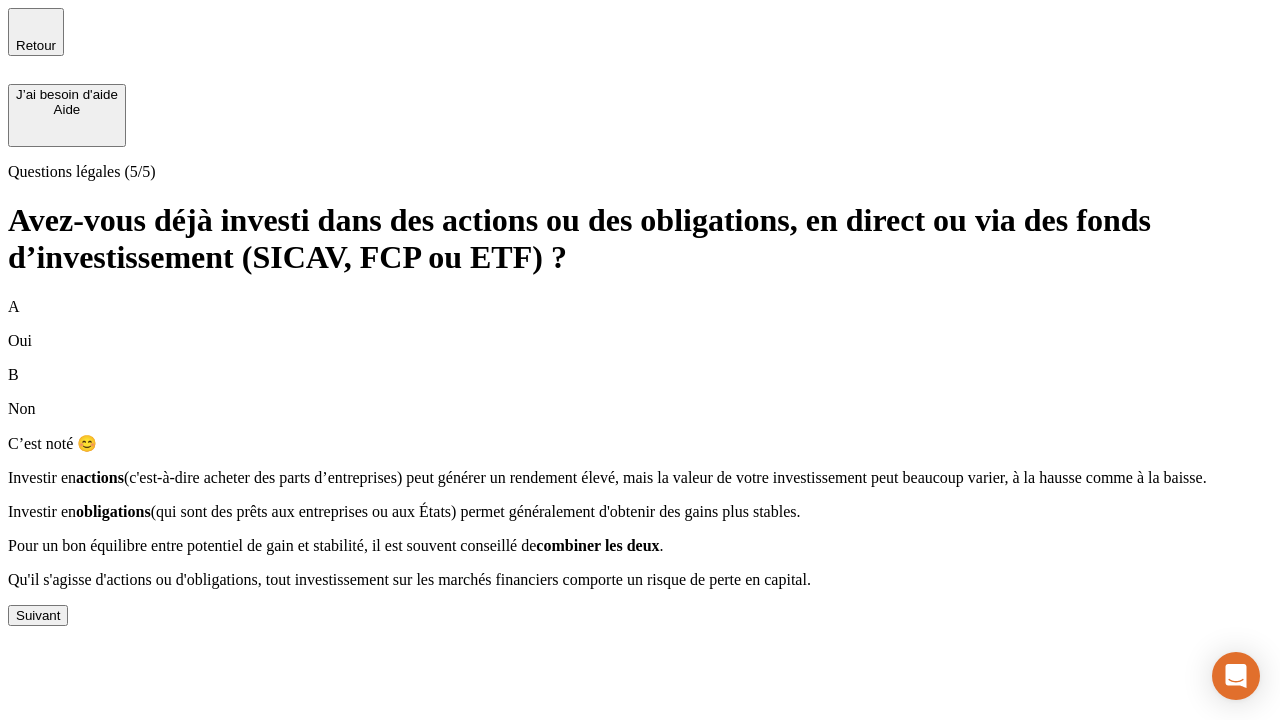 click on "Suivant" at bounding box center [38, 615] 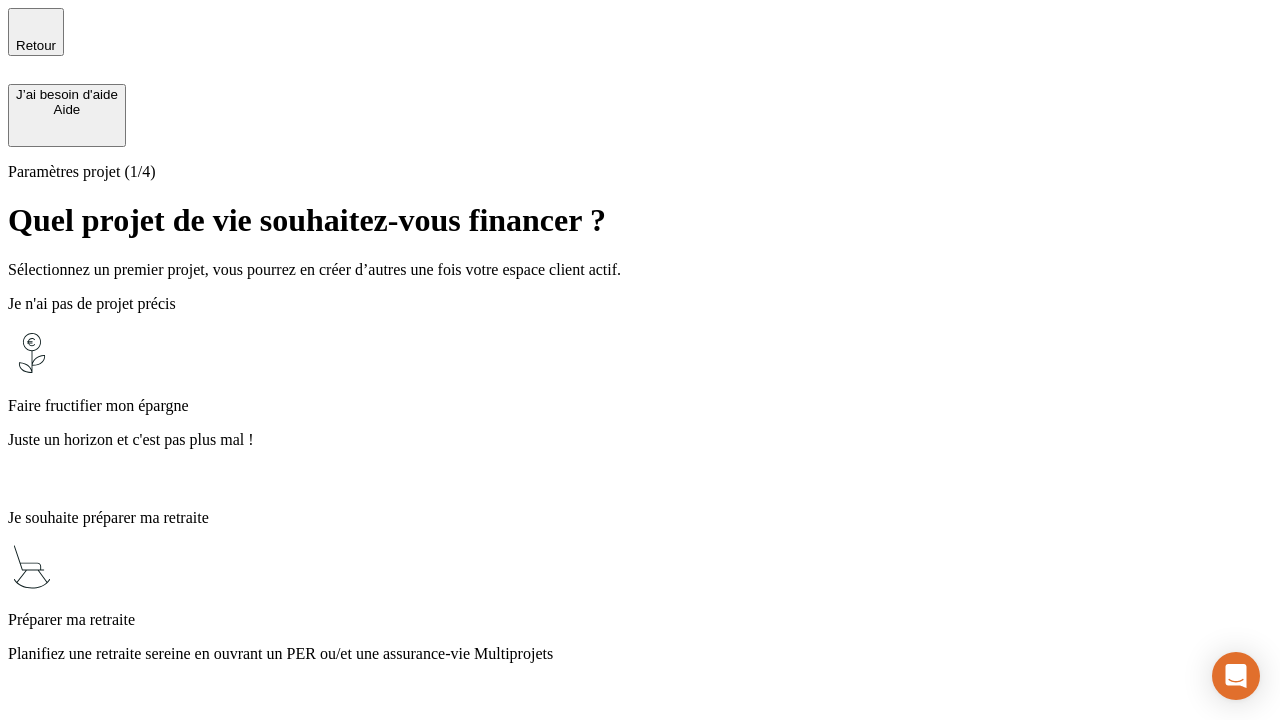 click on "Juste un horizon et c'est pas plus mal !" at bounding box center (640, 440) 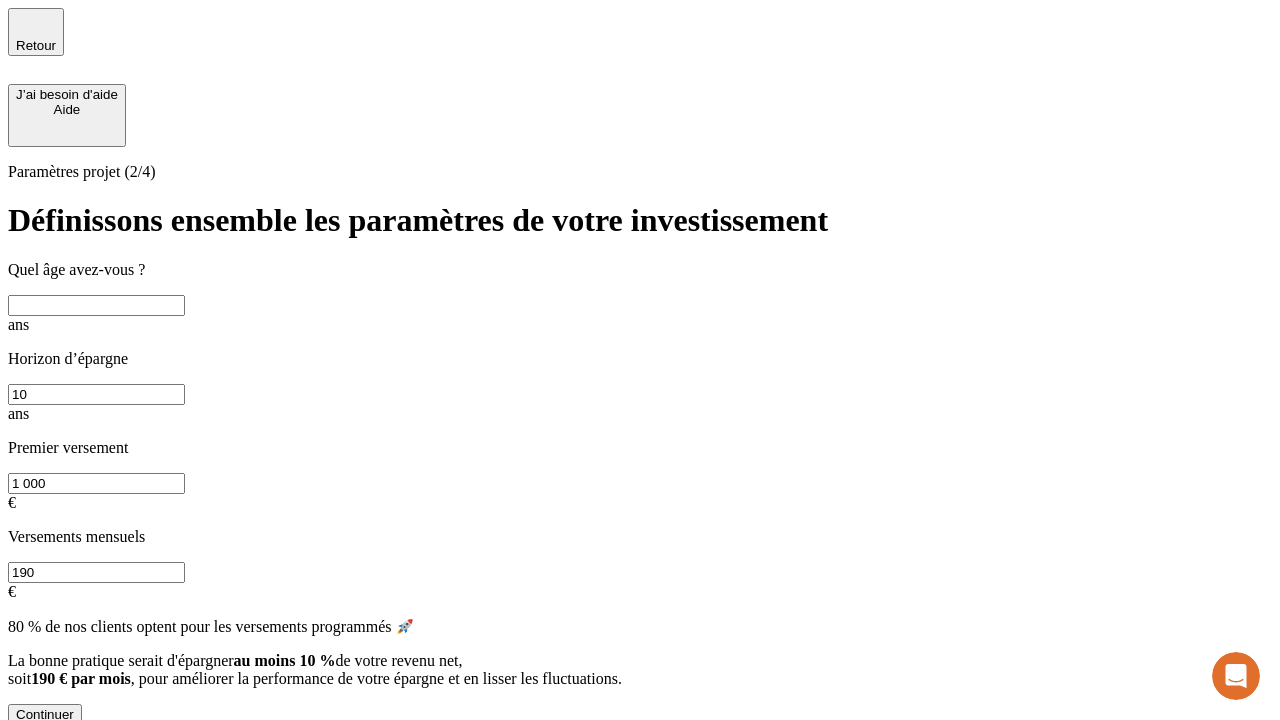 scroll, scrollTop: 0, scrollLeft: 0, axis: both 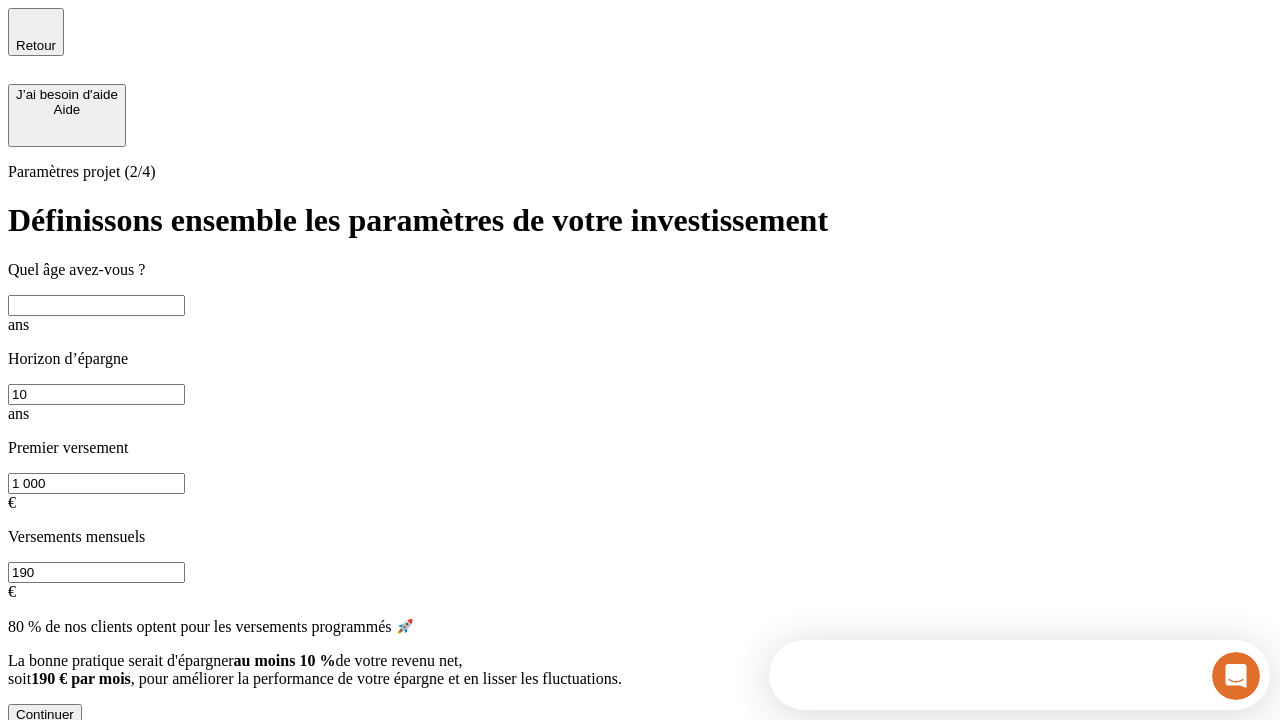 click at bounding box center [96, 305] 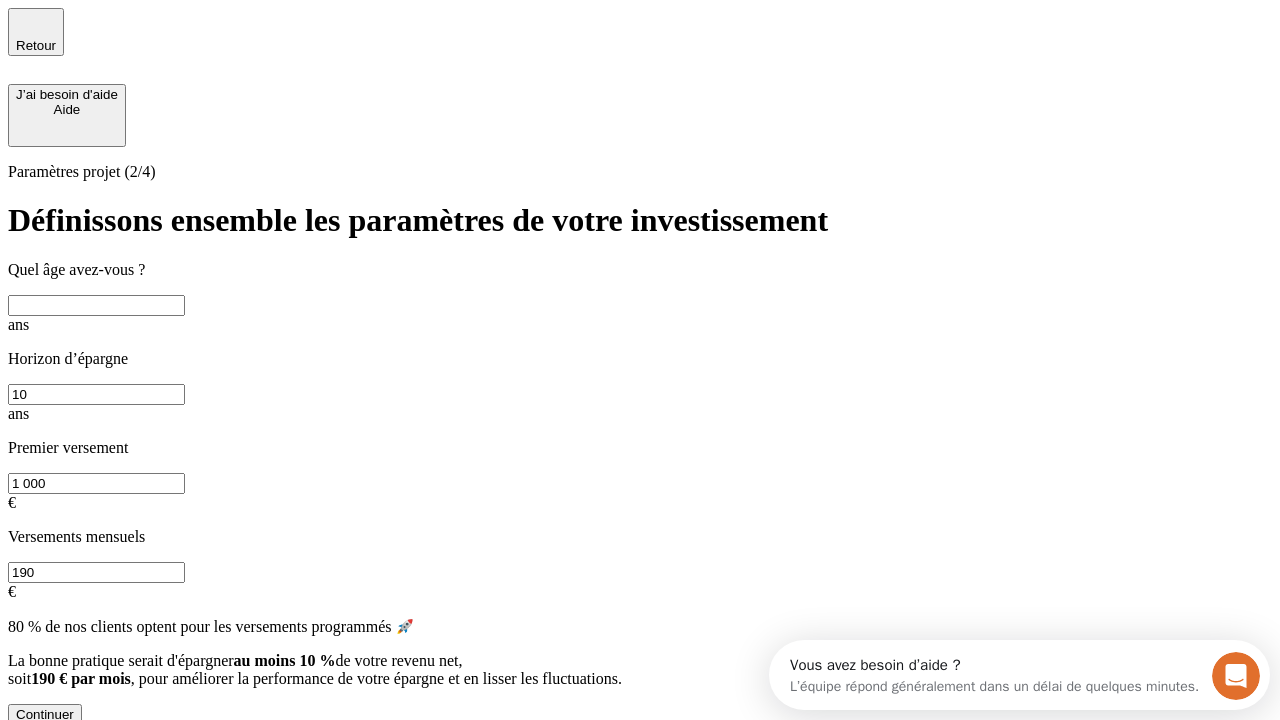 scroll, scrollTop: 0, scrollLeft: 0, axis: both 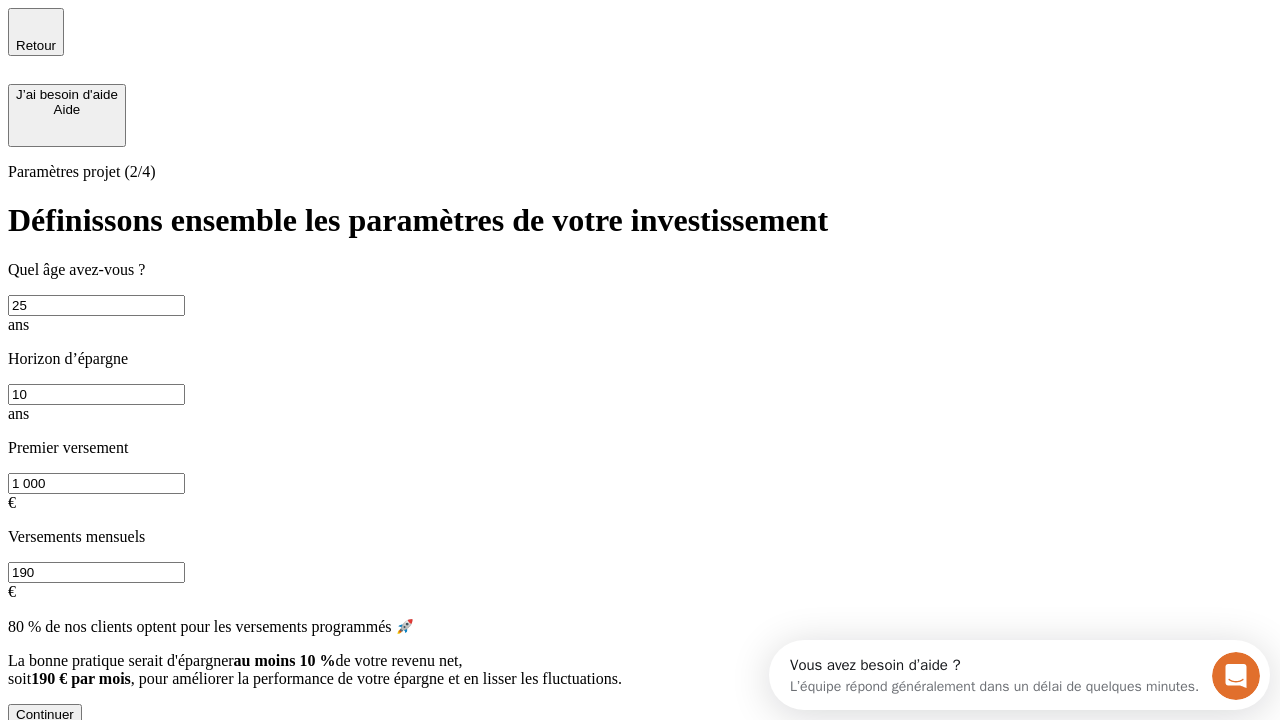 type on "25" 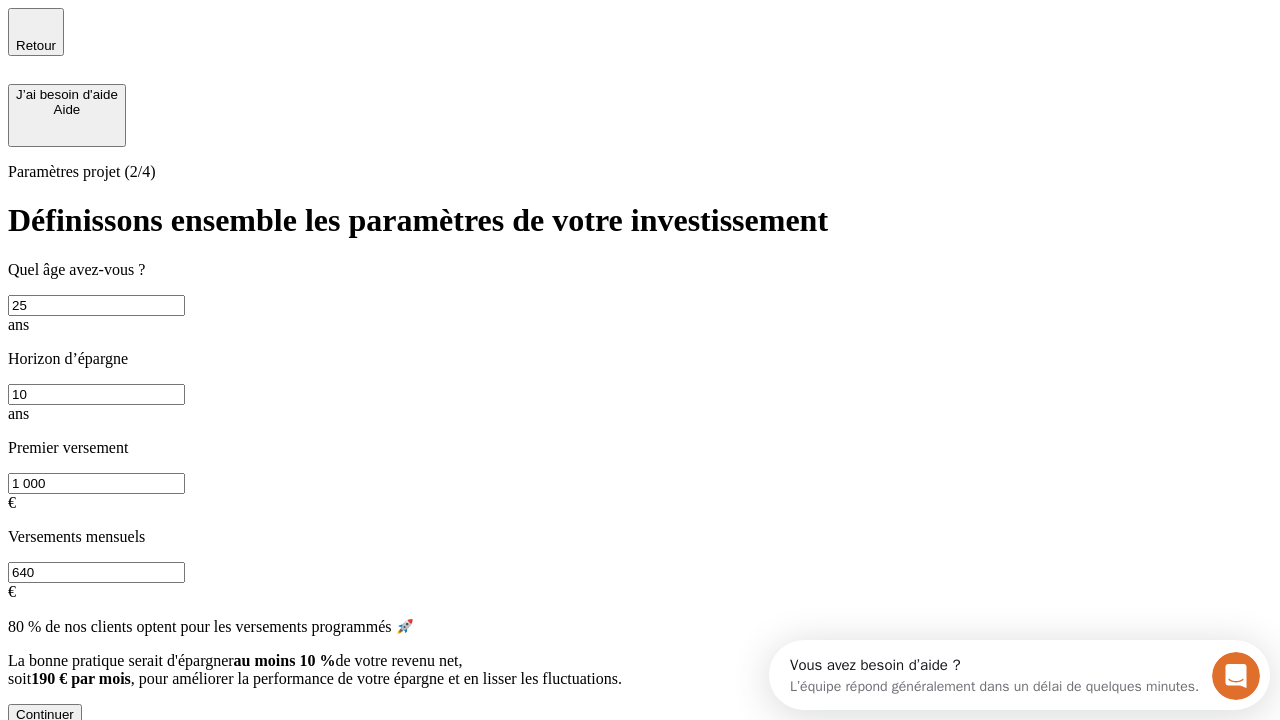 type on "640" 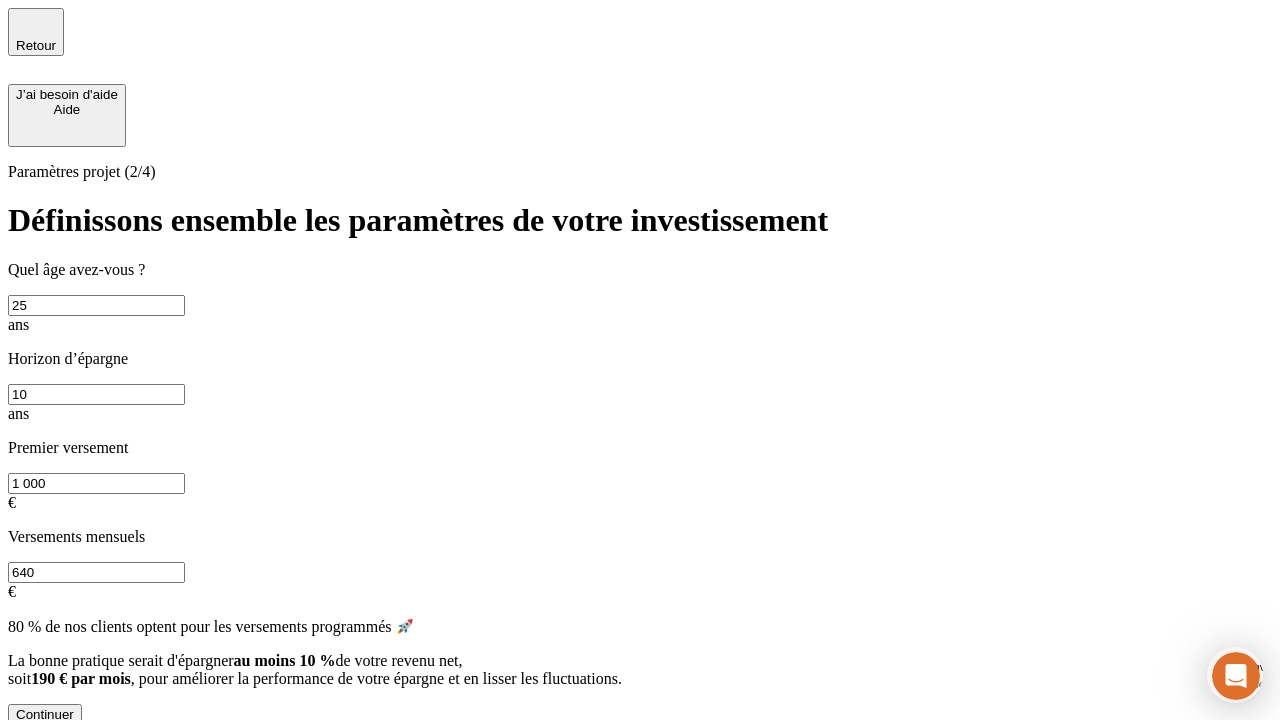 scroll, scrollTop: 4, scrollLeft: 0, axis: vertical 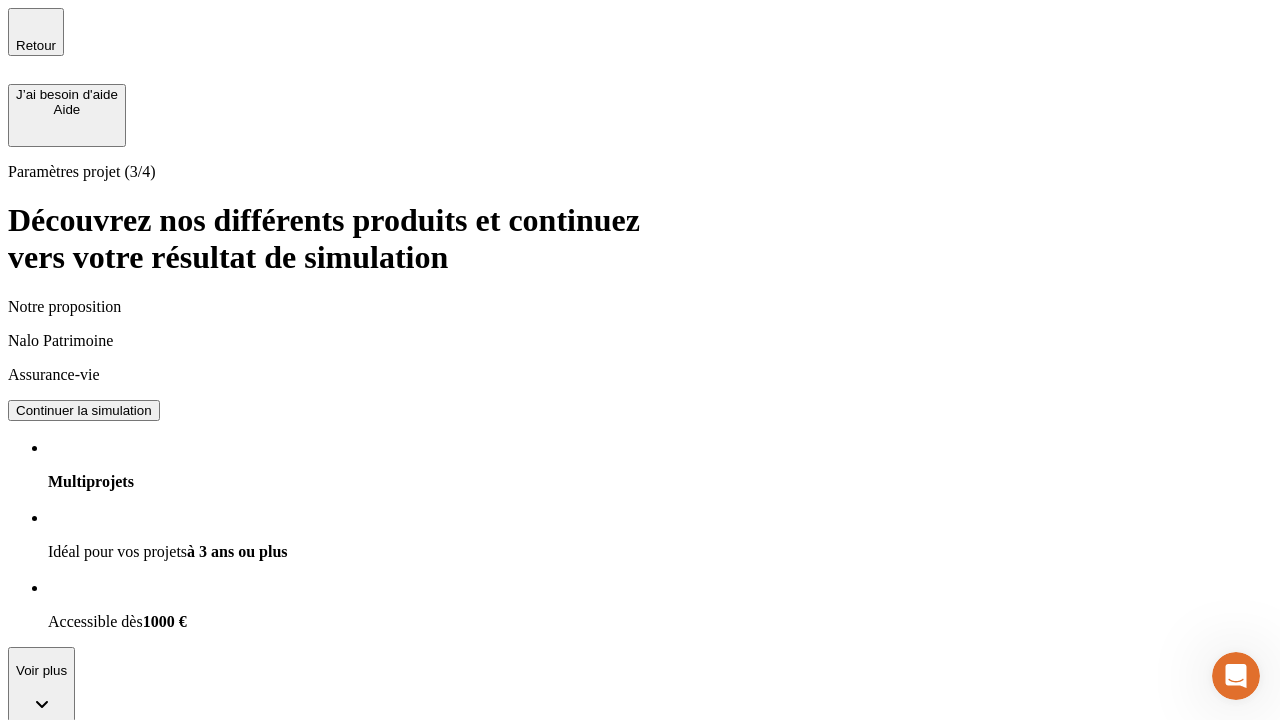 click on "Continuer la simulation" at bounding box center (84, 410) 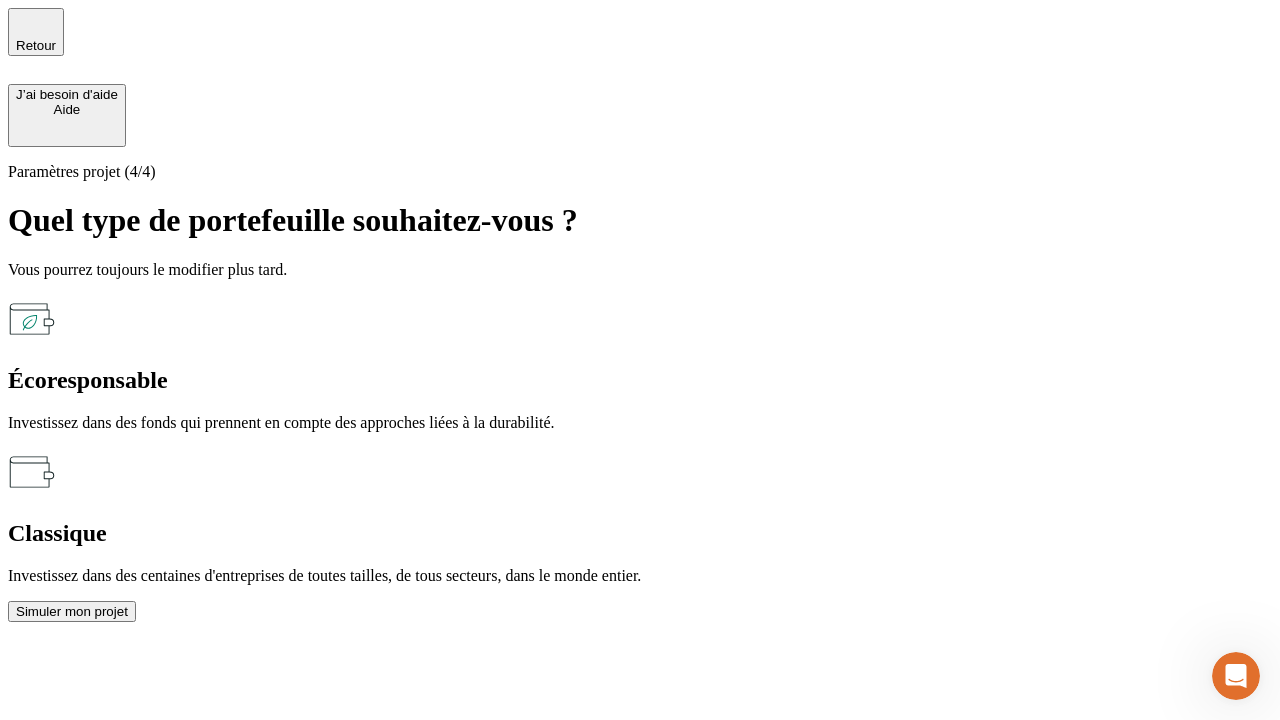 click on "Classique" at bounding box center (640, 533) 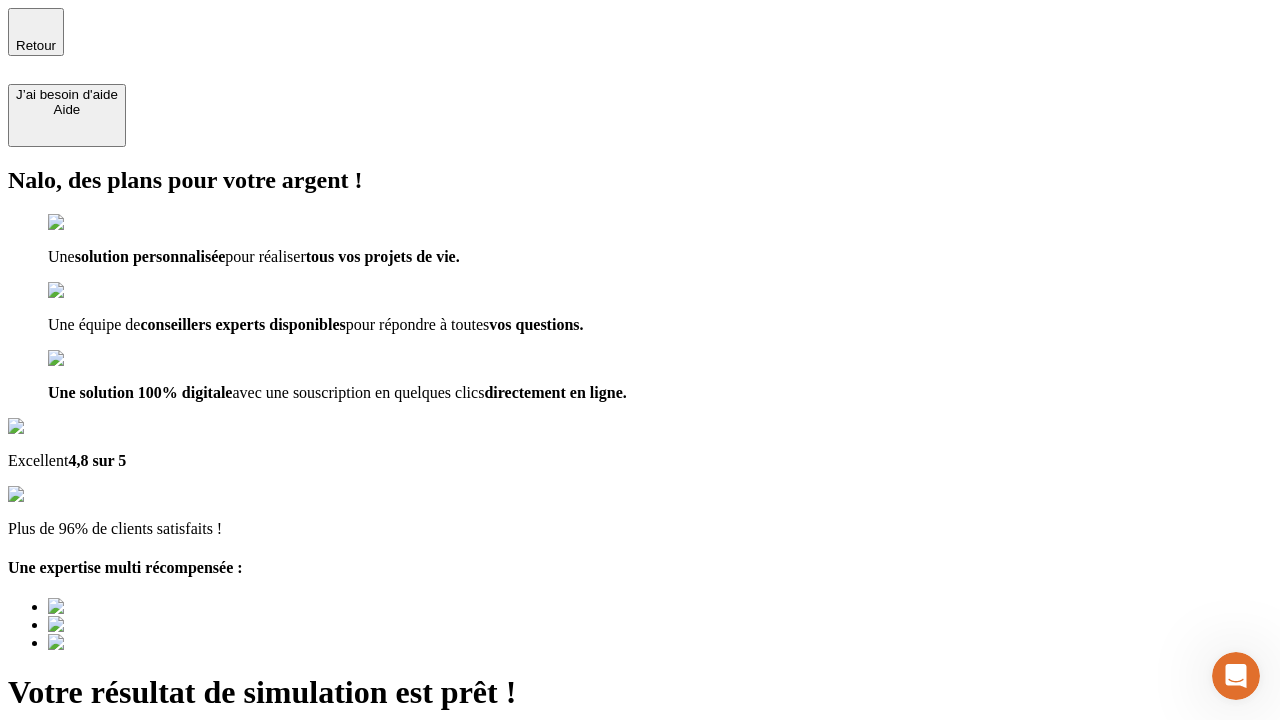 click on "Découvrir ma simulation" at bounding box center (87, 881) 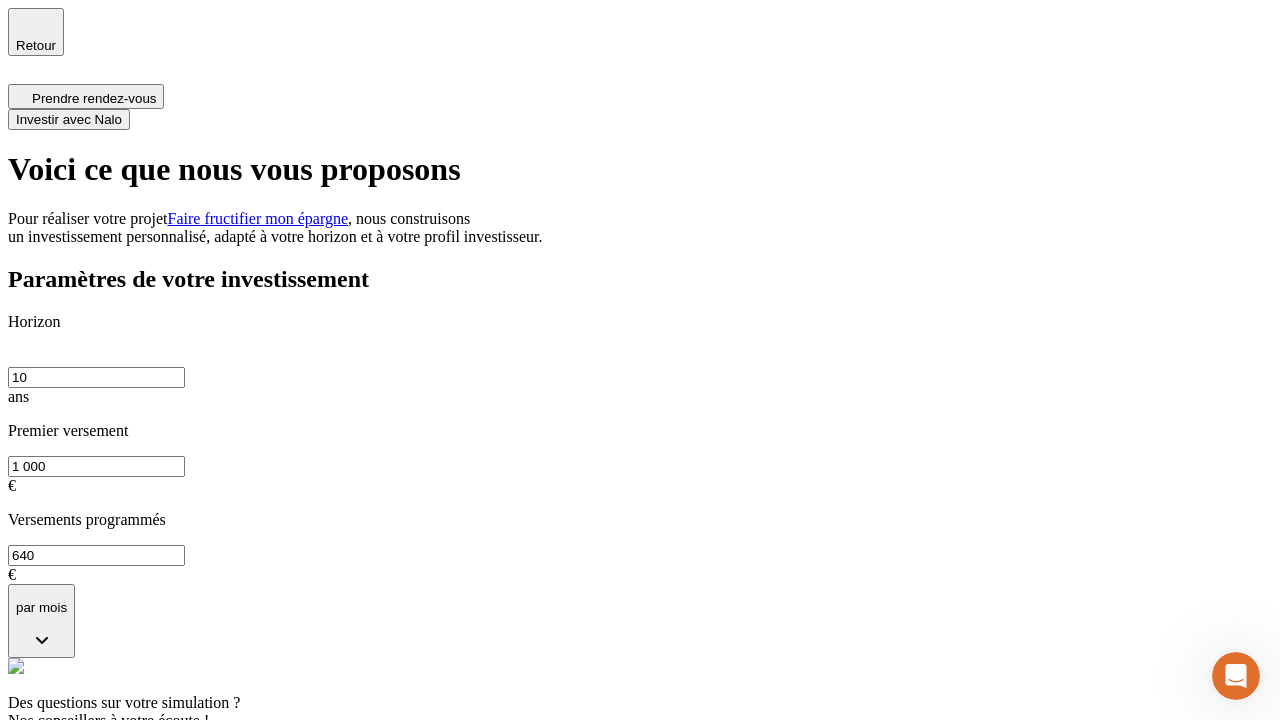 click on "Investir avec Nalo" at bounding box center [69, 119] 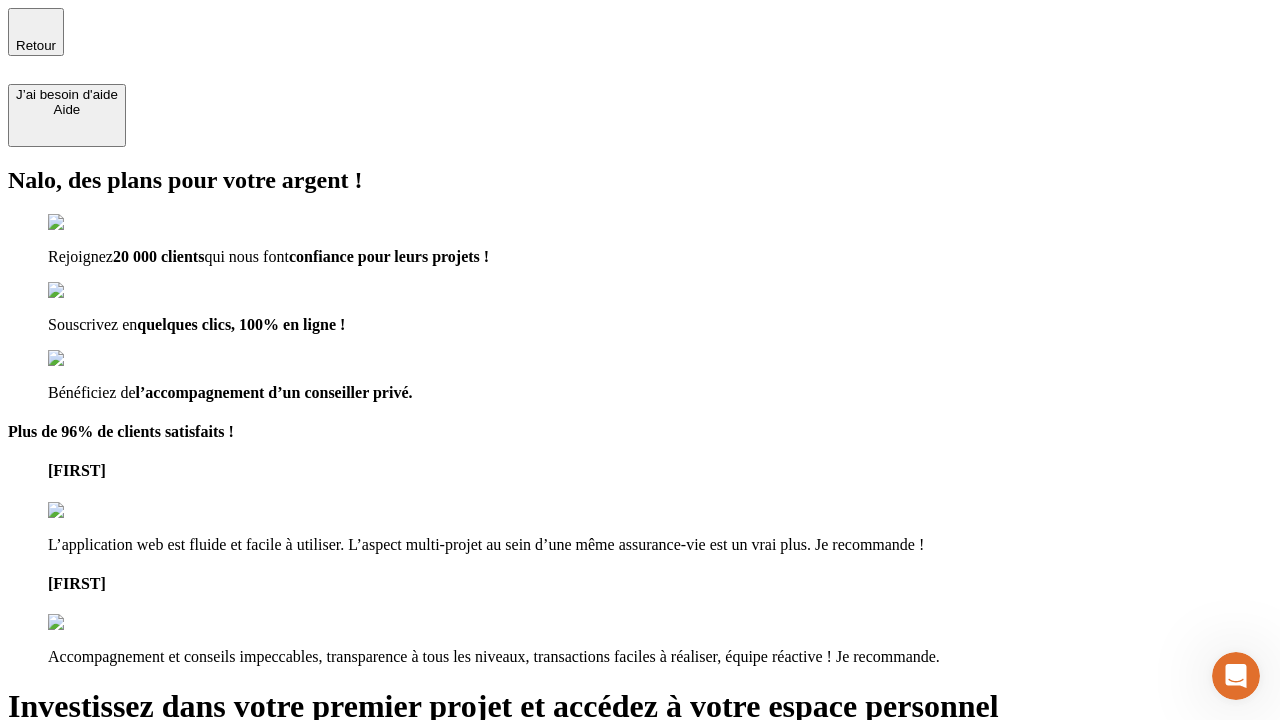 type on "[EMAIL]" 